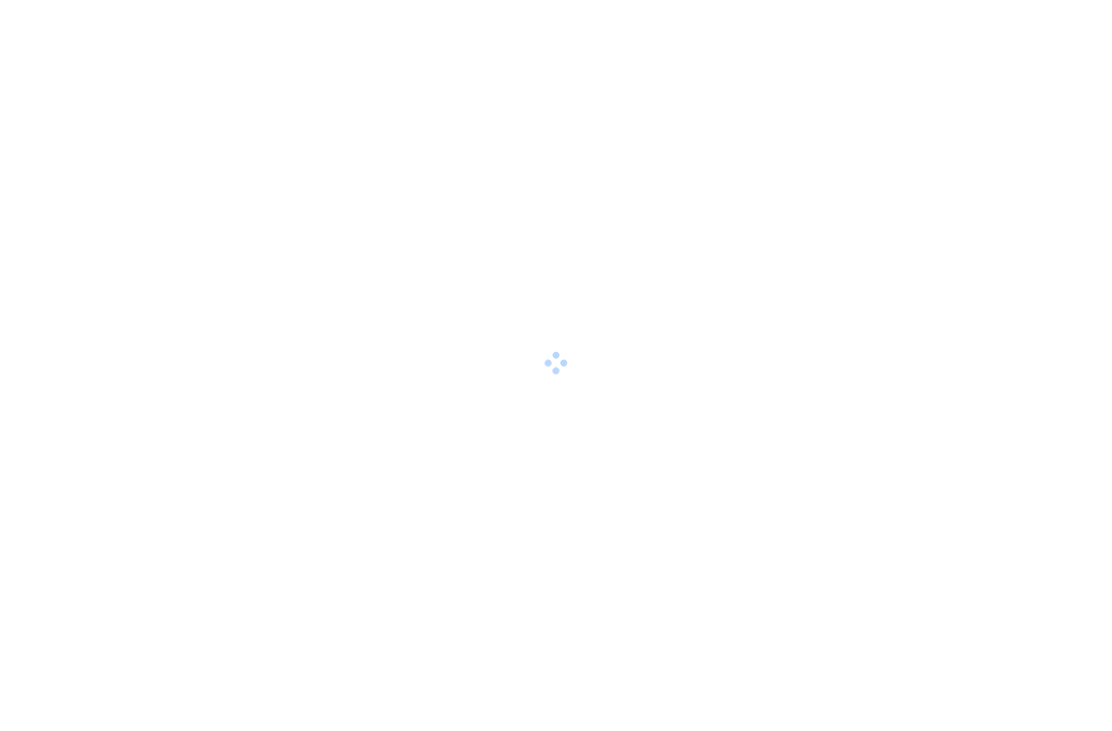 scroll, scrollTop: 0, scrollLeft: 0, axis: both 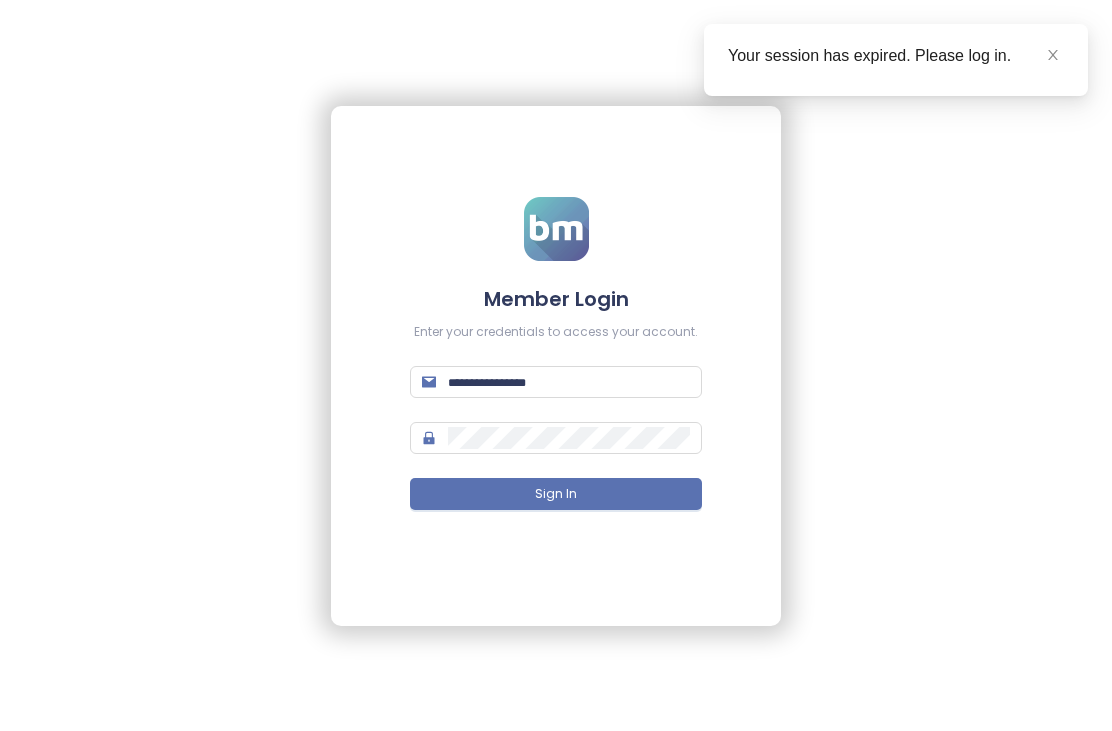 click at bounding box center [569, 382] 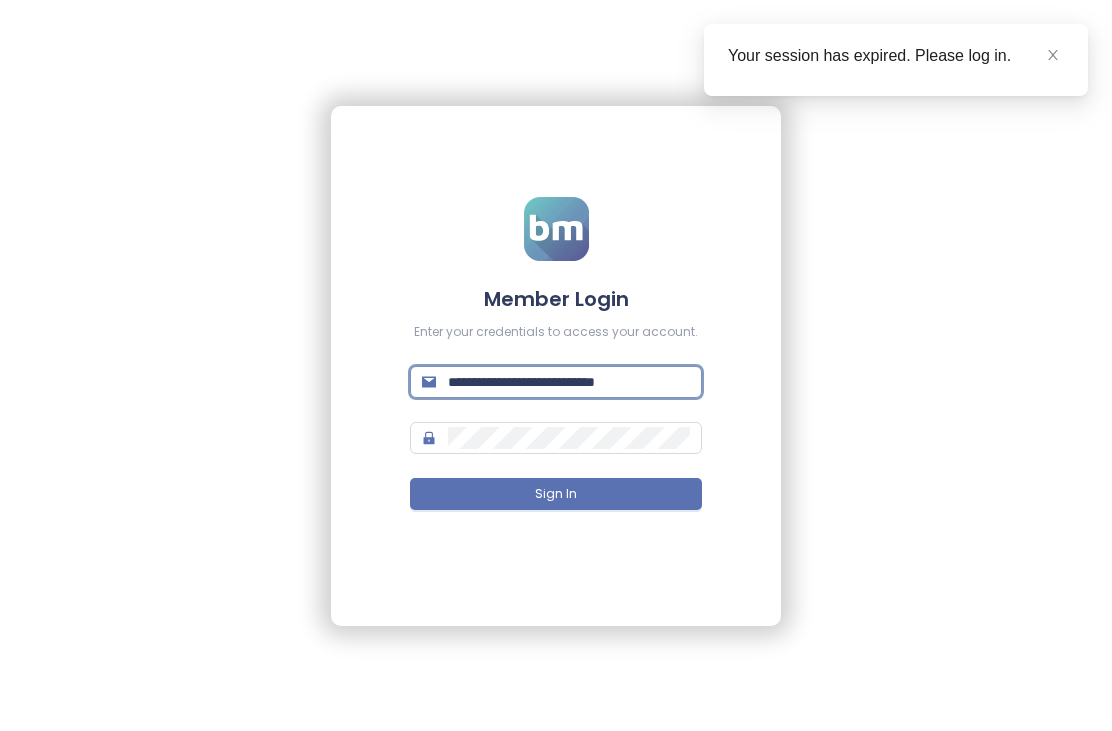 click on "Sign In" at bounding box center [556, 494] 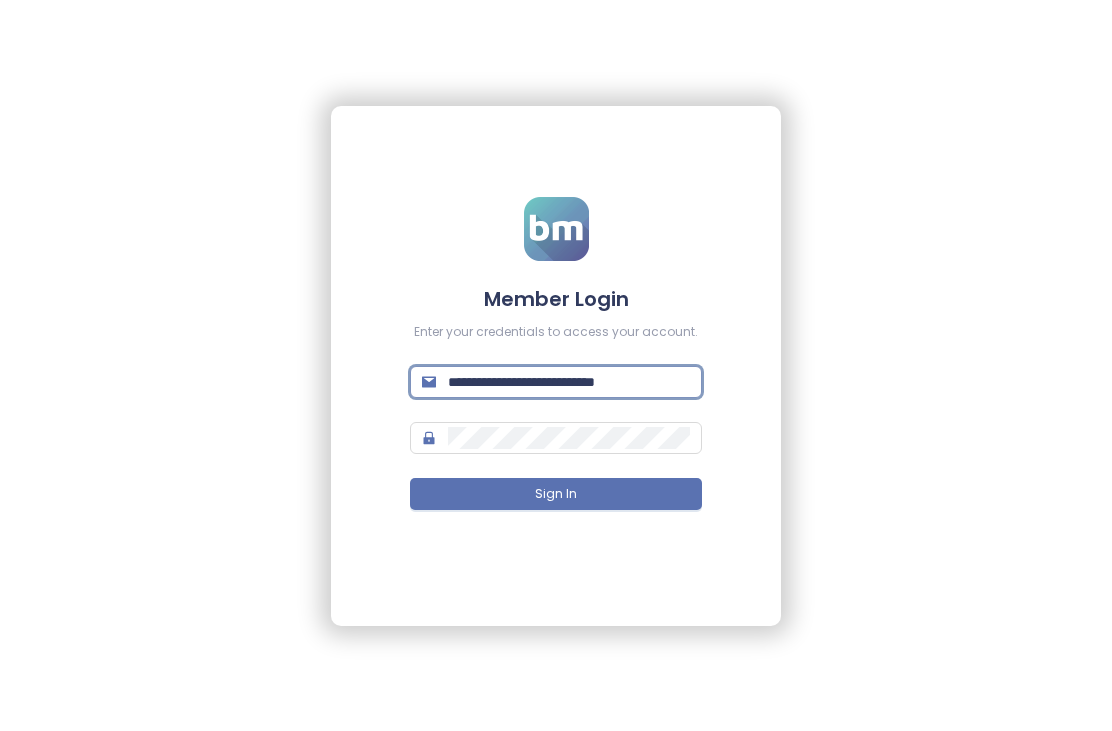 click on "**********" at bounding box center [556, 365] 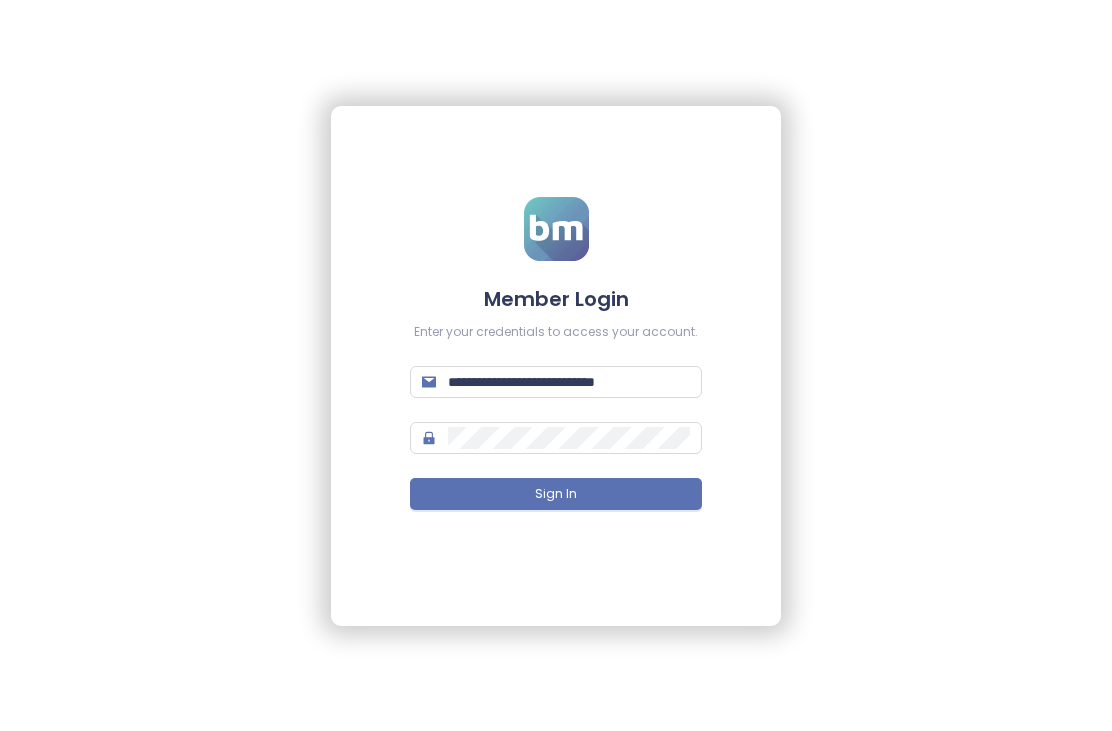 click on "**********" at bounding box center [556, 365] 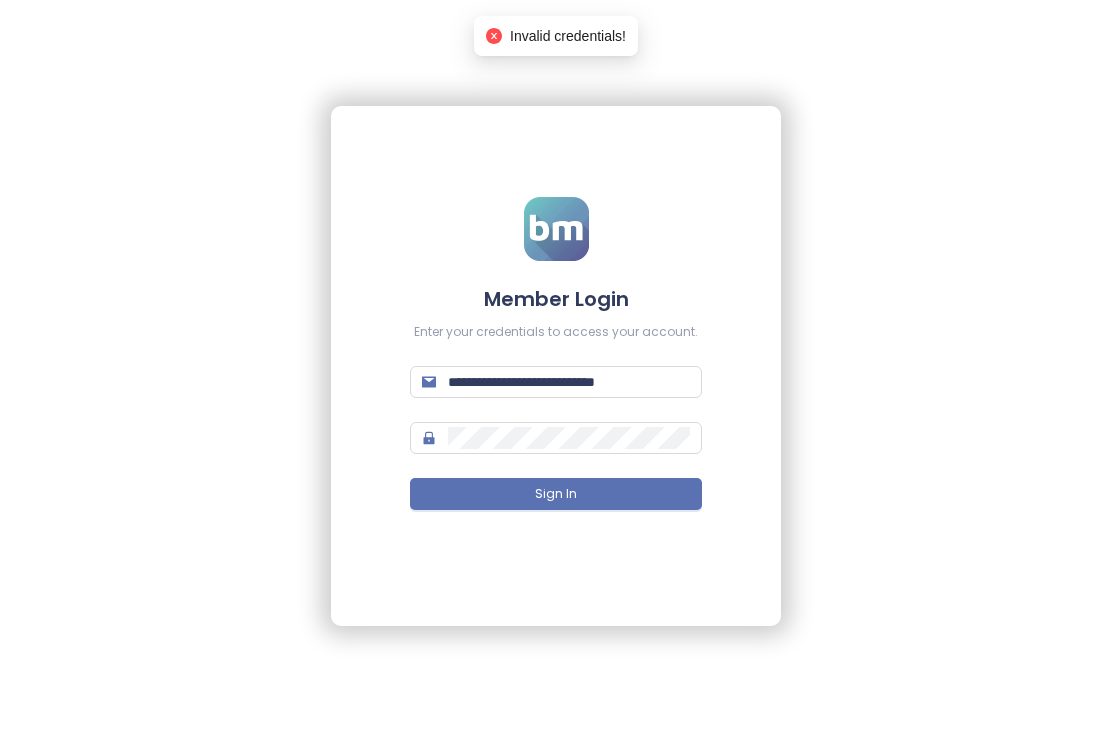 click on "Sign In" at bounding box center [556, 494] 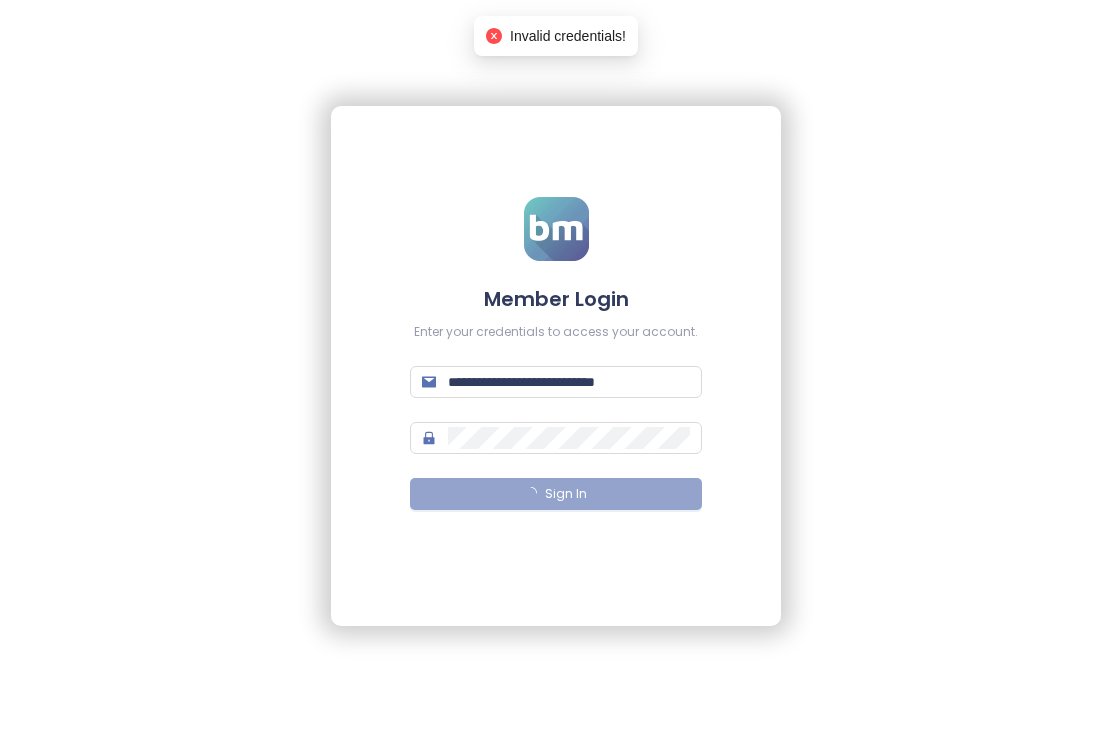 click on "Sign In" at bounding box center [556, 494] 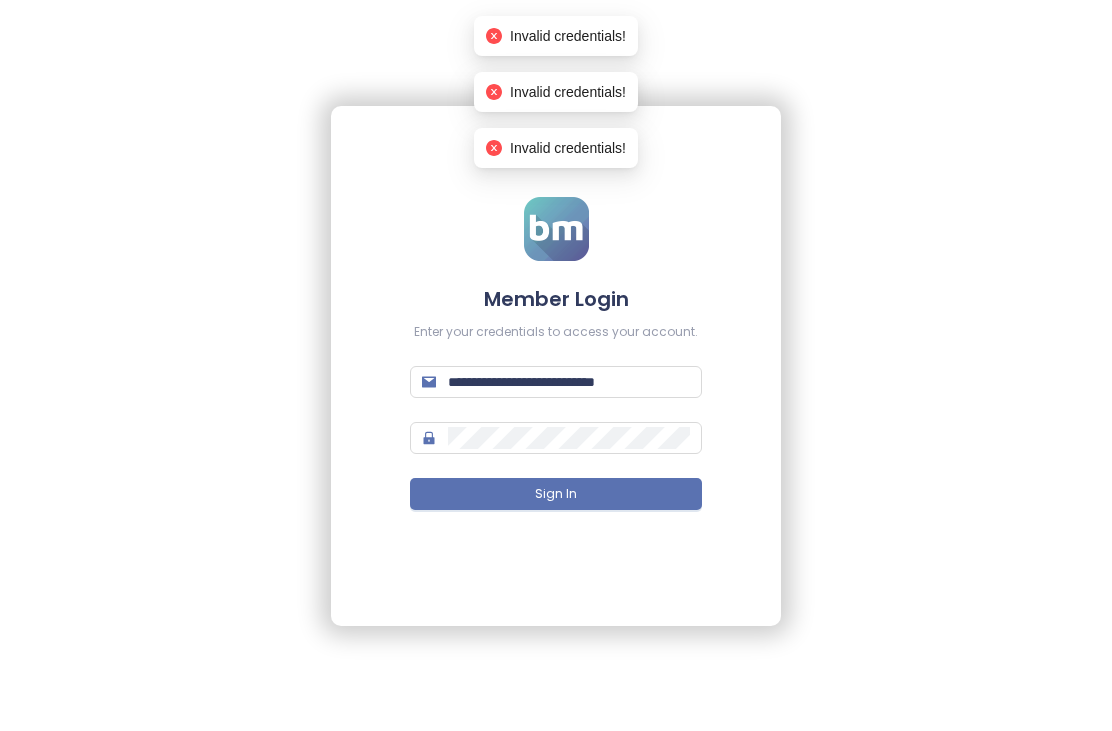 click on "Sign In" at bounding box center [556, 494] 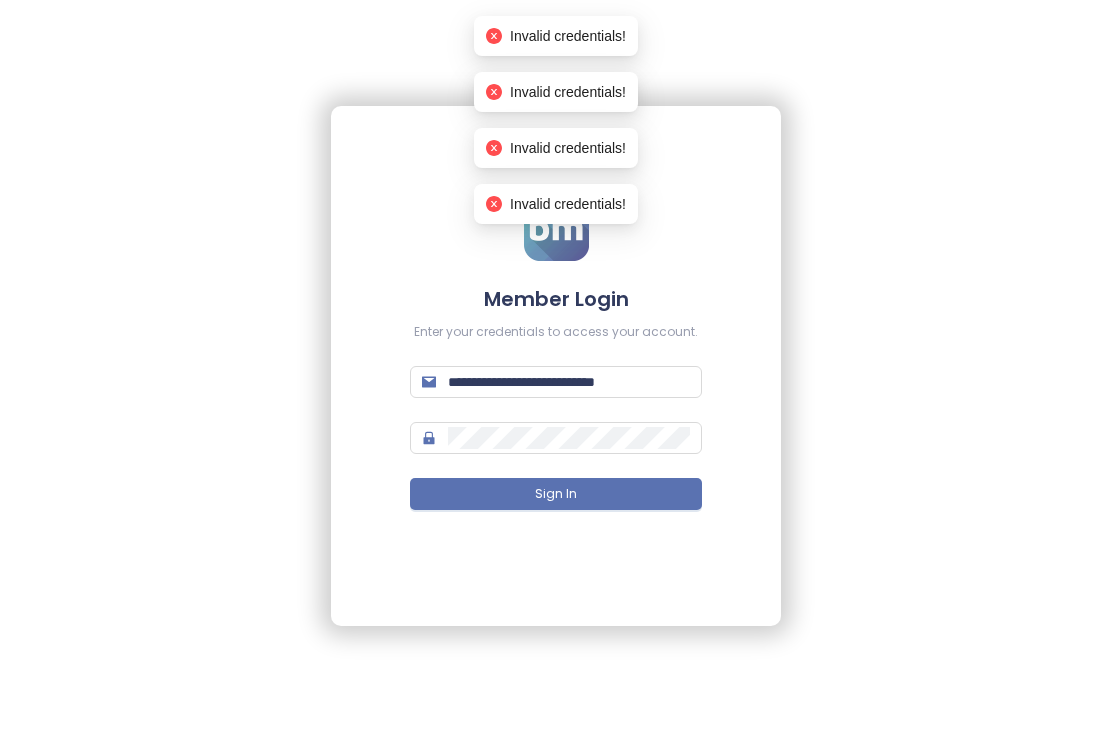 click on "**********" at bounding box center [556, 365] 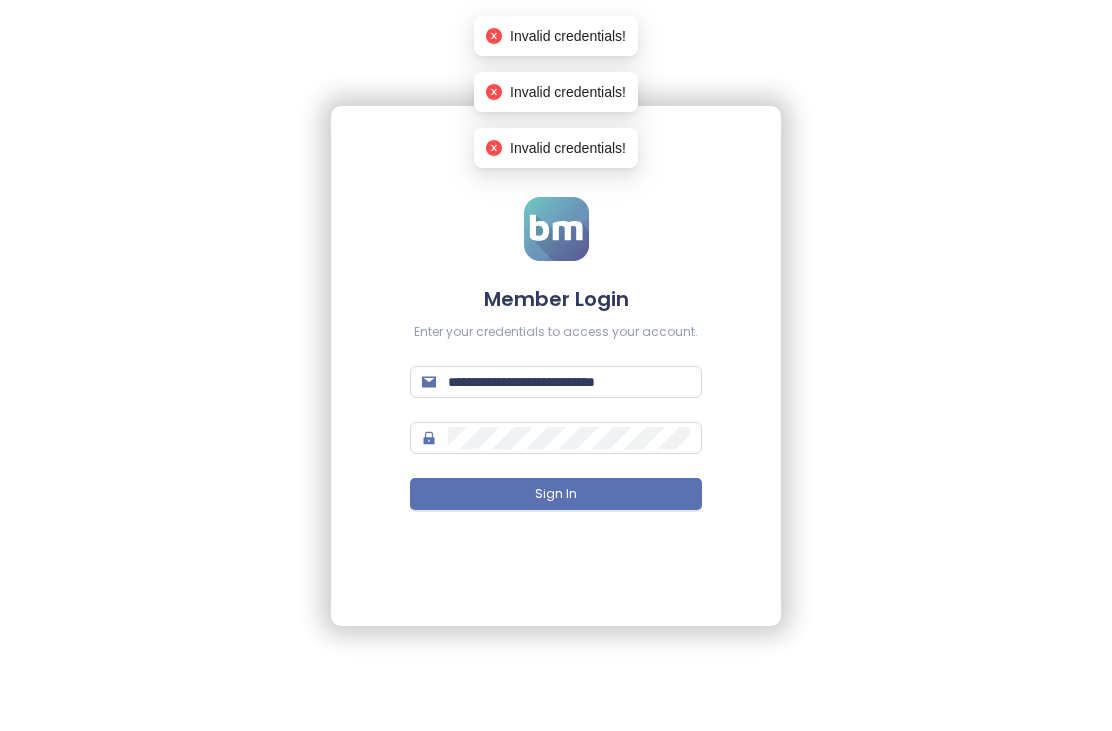 click on "**********" at bounding box center (569, 382) 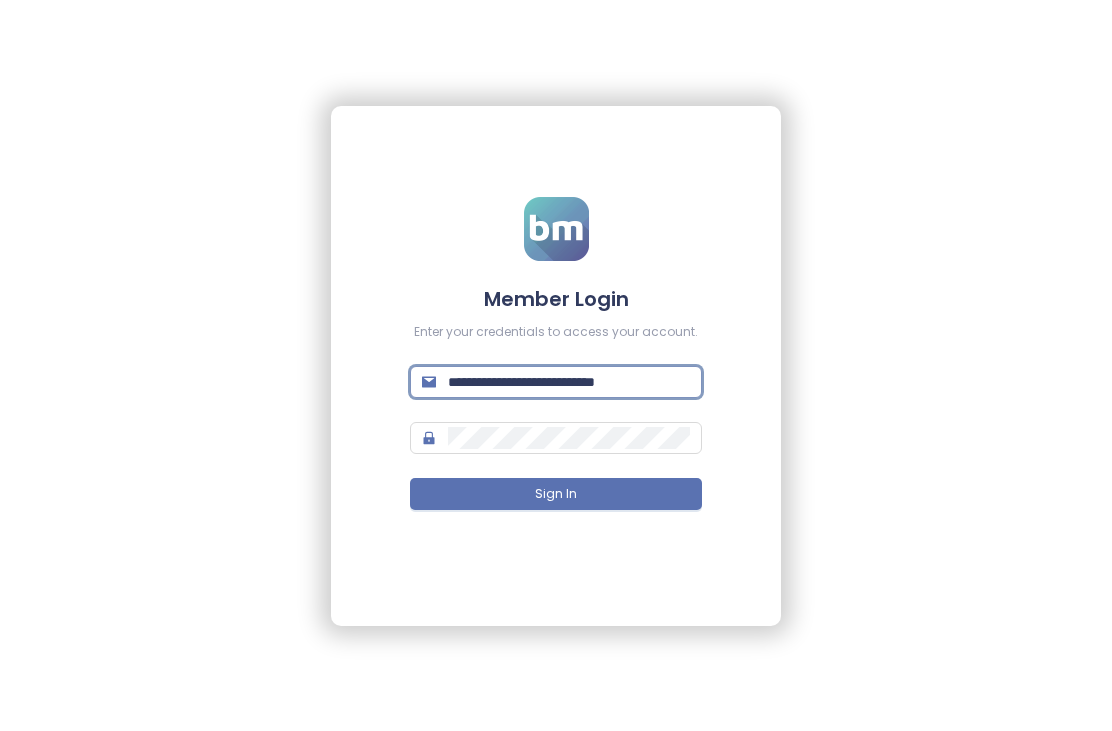 type on "**********" 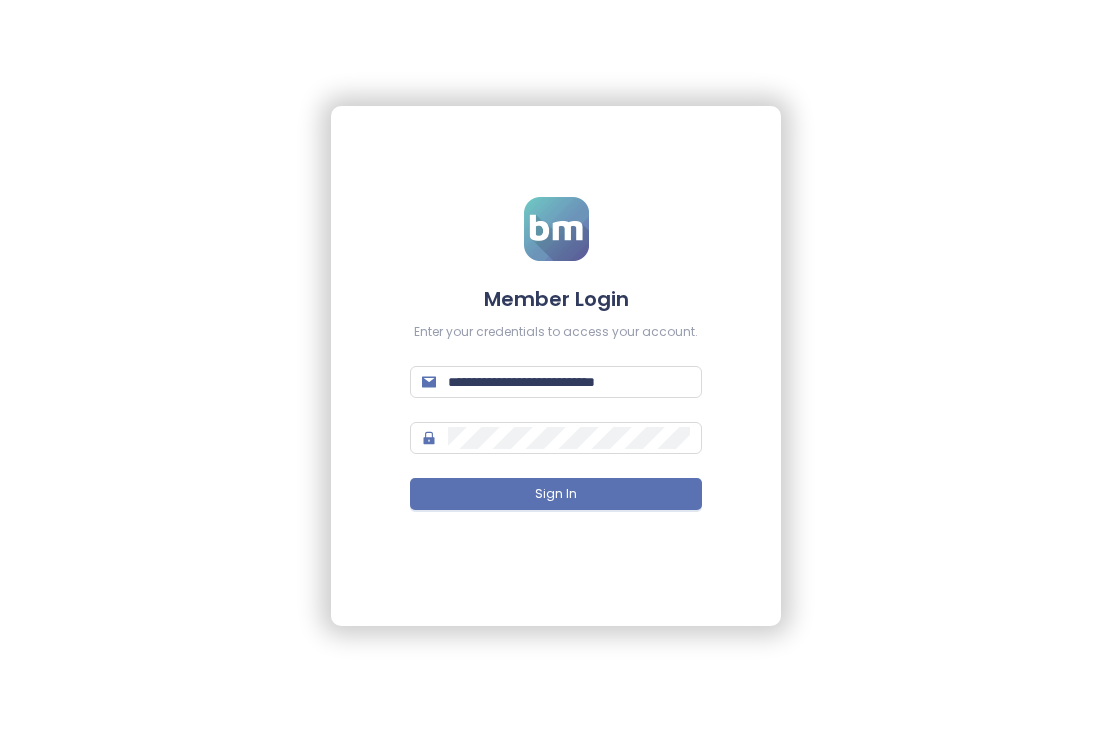 click on "Sign In" at bounding box center (556, 494) 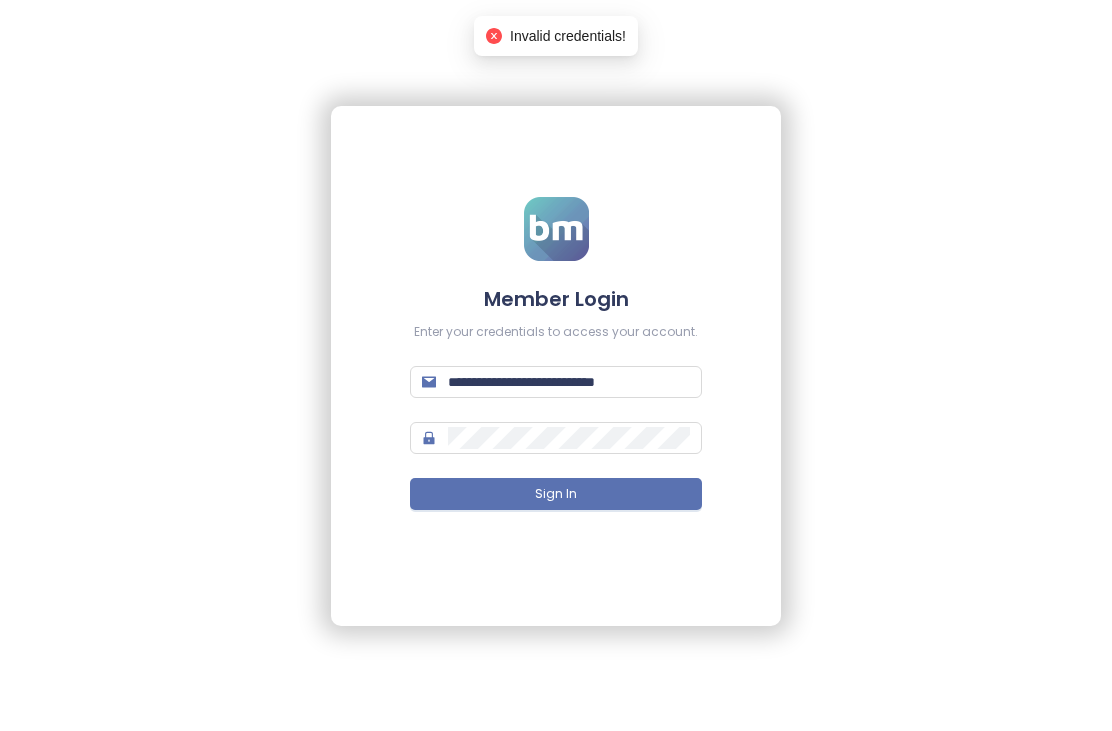 click on "Sign In" at bounding box center [556, 494] 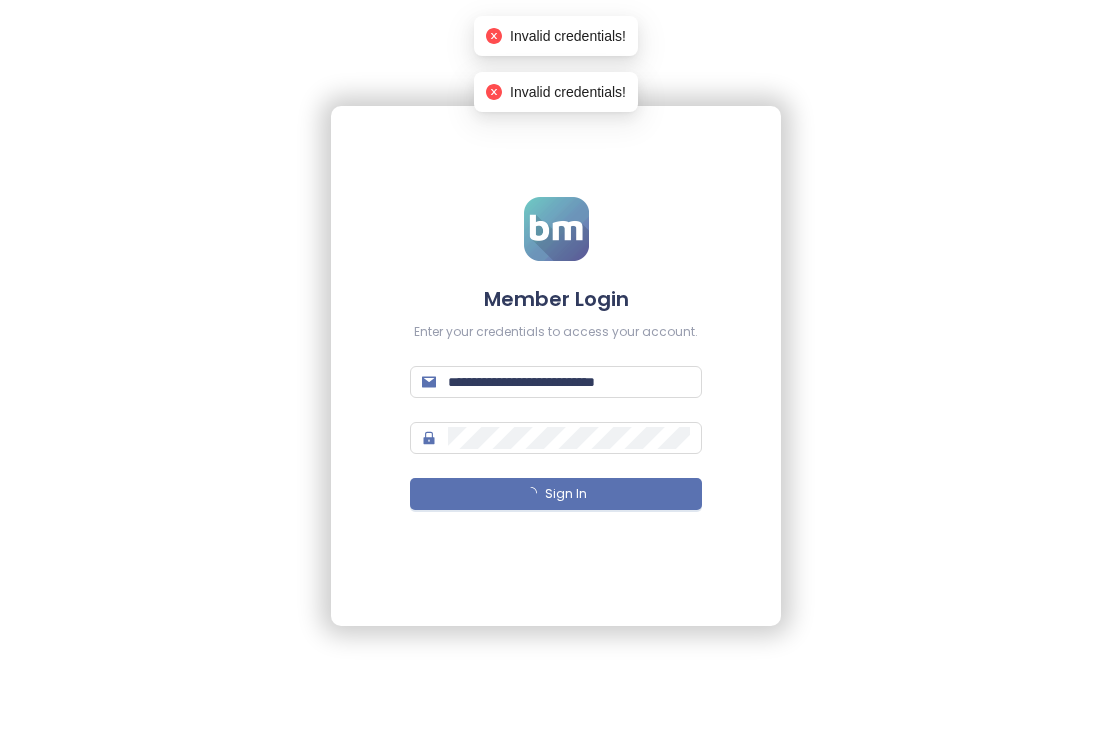 click on "Sign In" at bounding box center (556, 494) 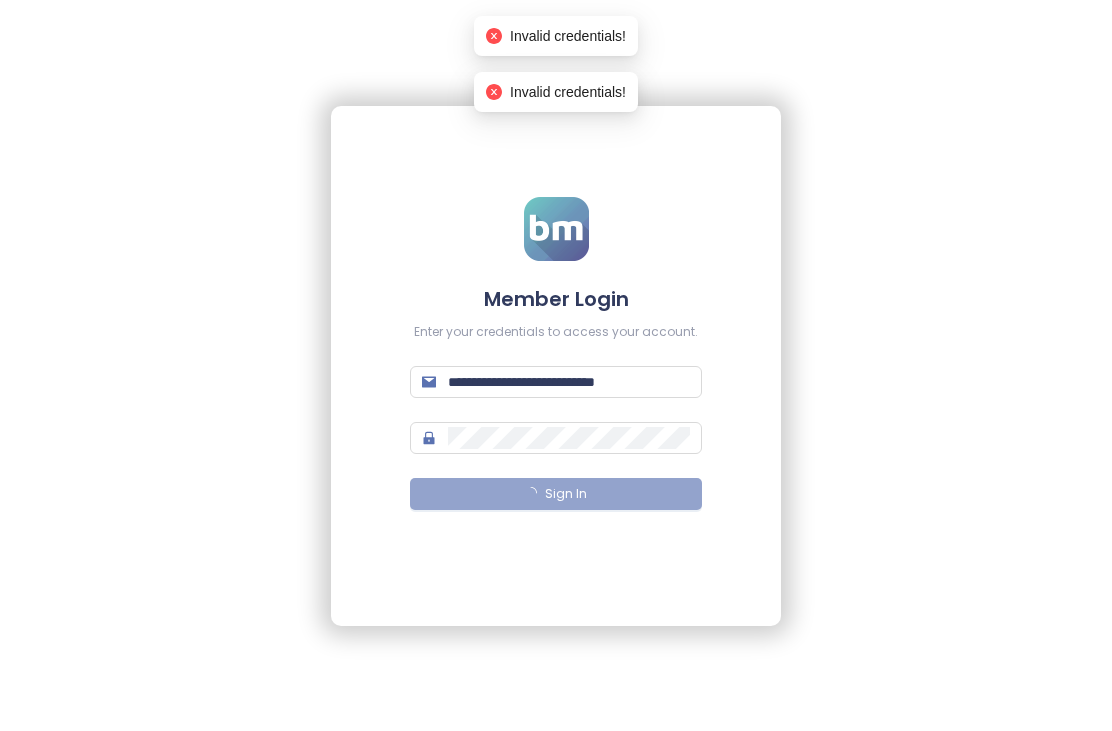 click on "Sign In" at bounding box center (556, 494) 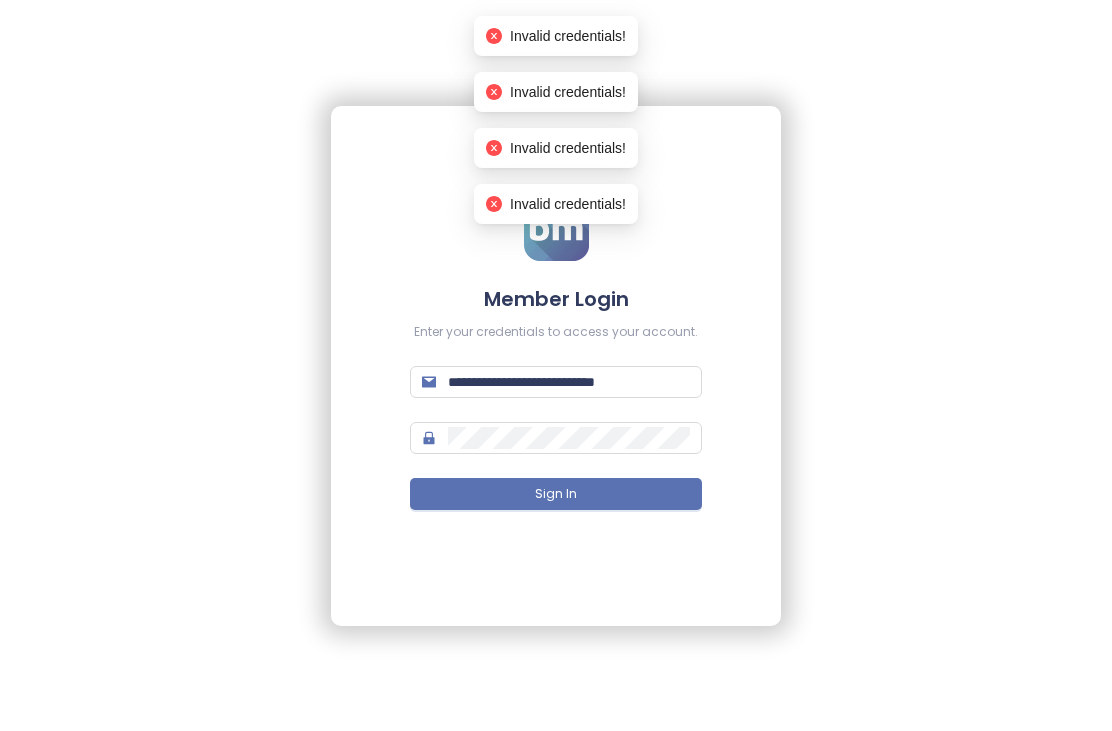 click on "Sign In" at bounding box center (556, 494) 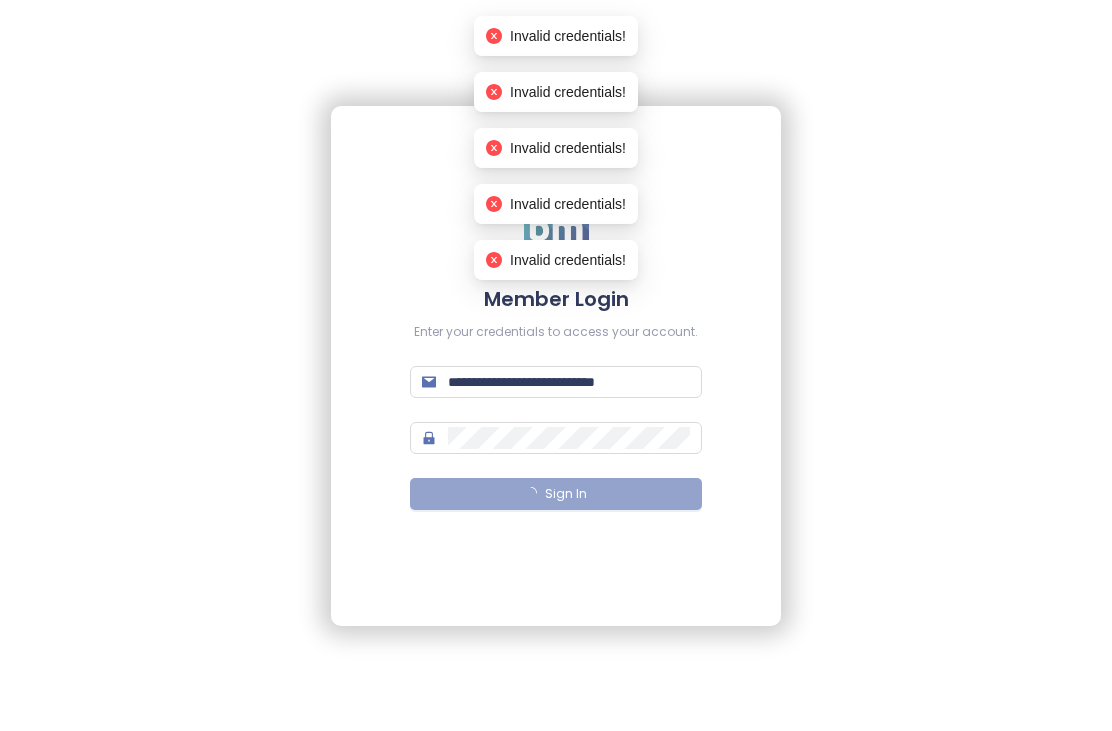 click on "Sign In" at bounding box center (556, 494) 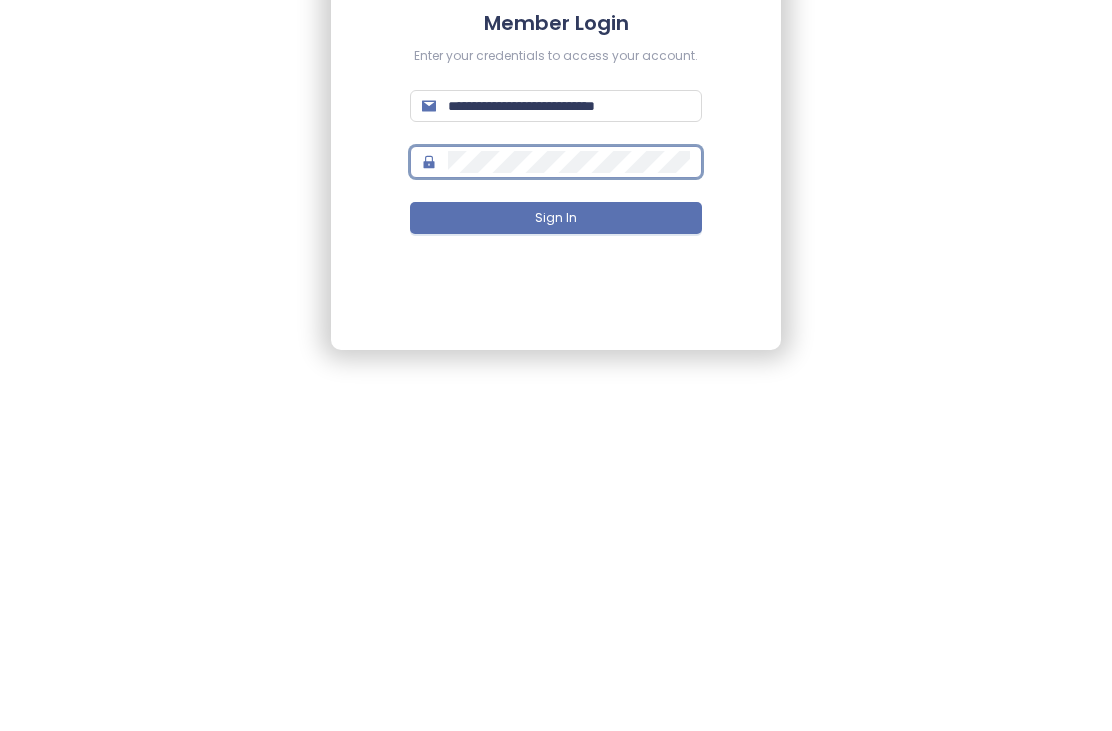 click on "Sign In" at bounding box center (556, 494) 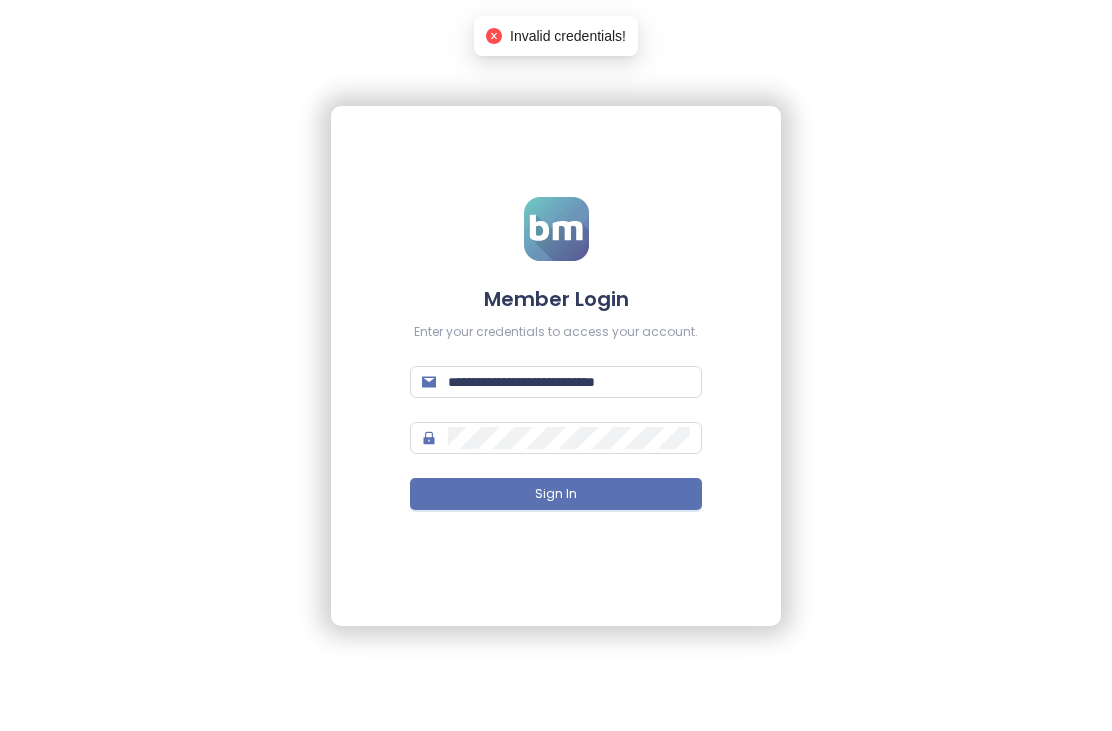 click on "Sign In" at bounding box center [556, 494] 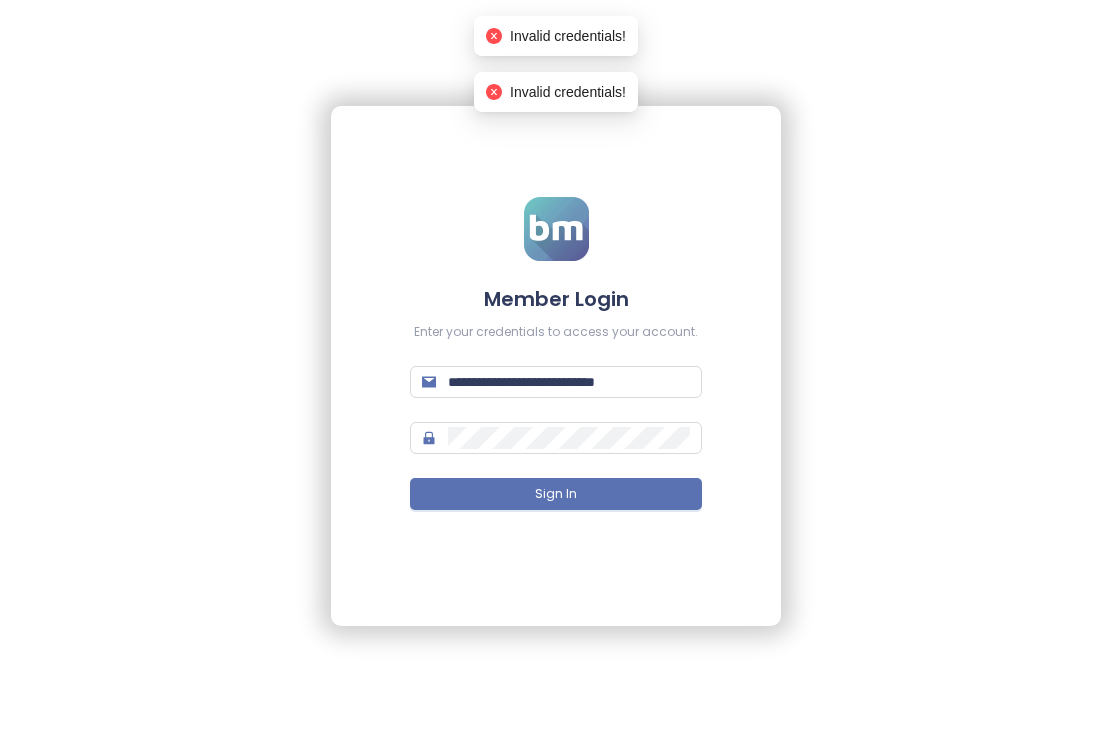 click on "**********" at bounding box center [569, 382] 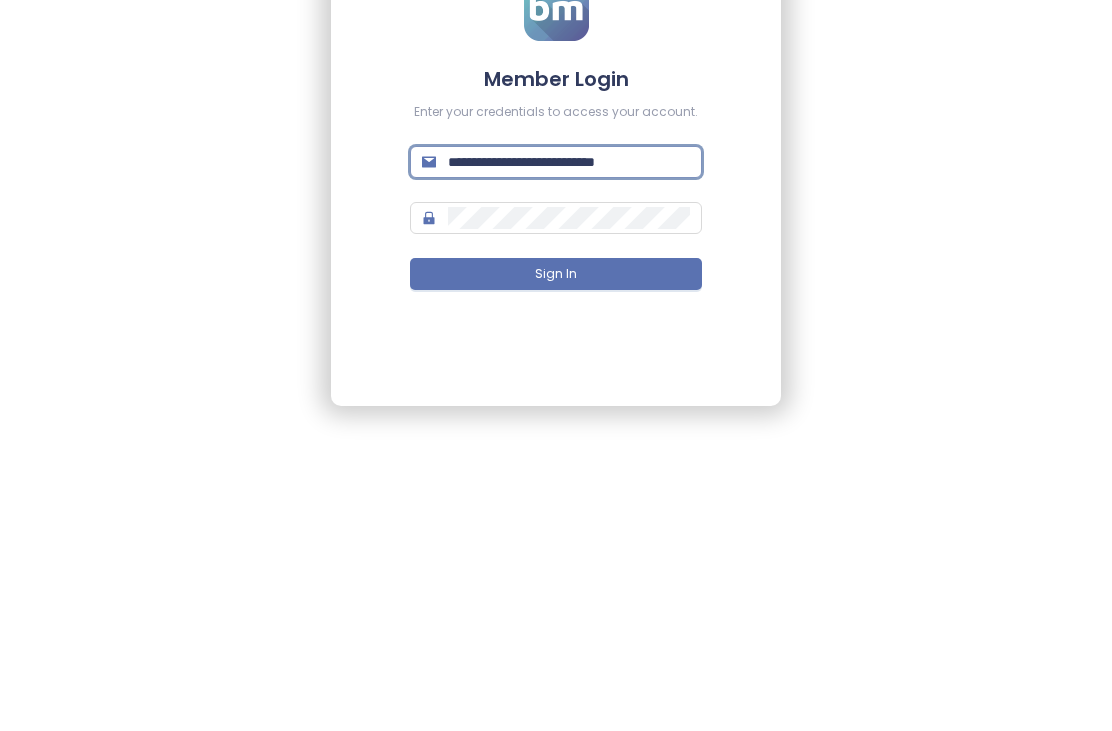 click on "**********" at bounding box center (569, 382) 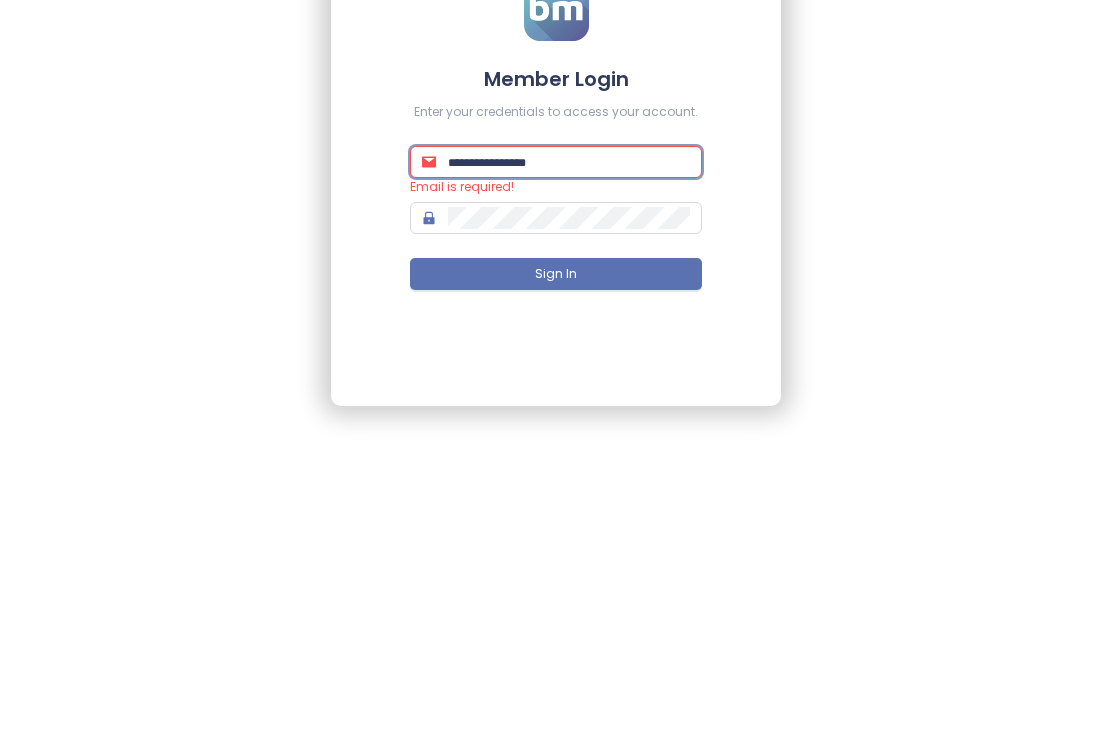 click at bounding box center [569, 382] 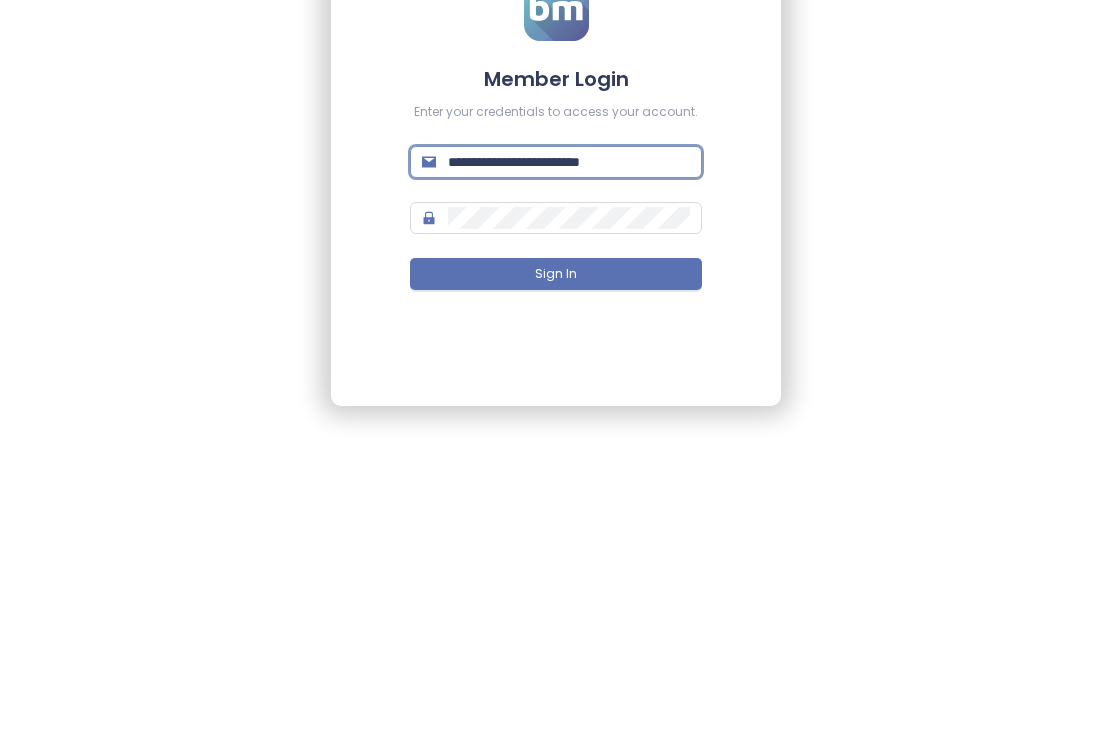 type on "**********" 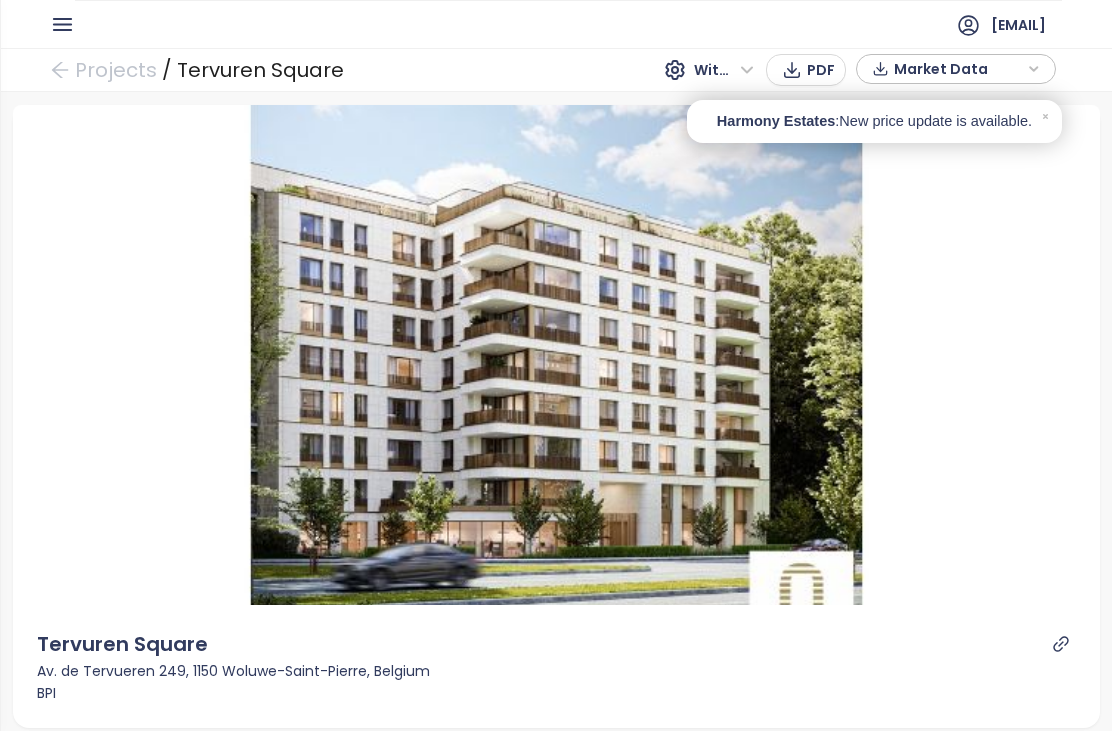 click 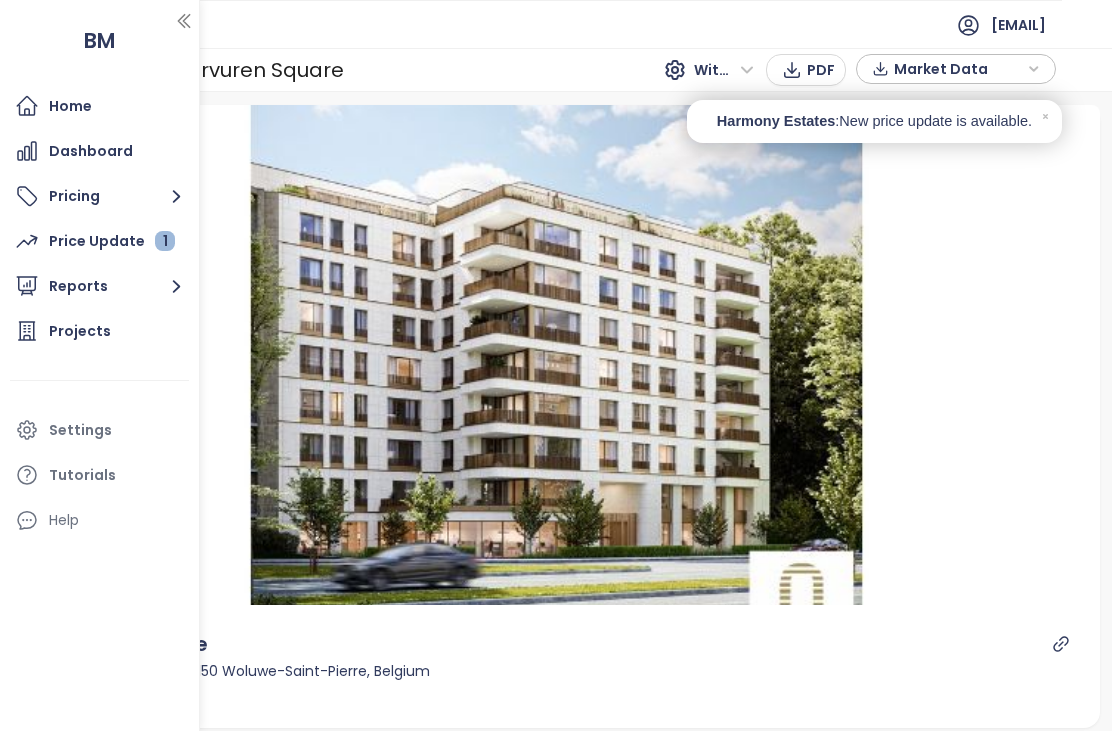 click on "Home" at bounding box center (70, 106) 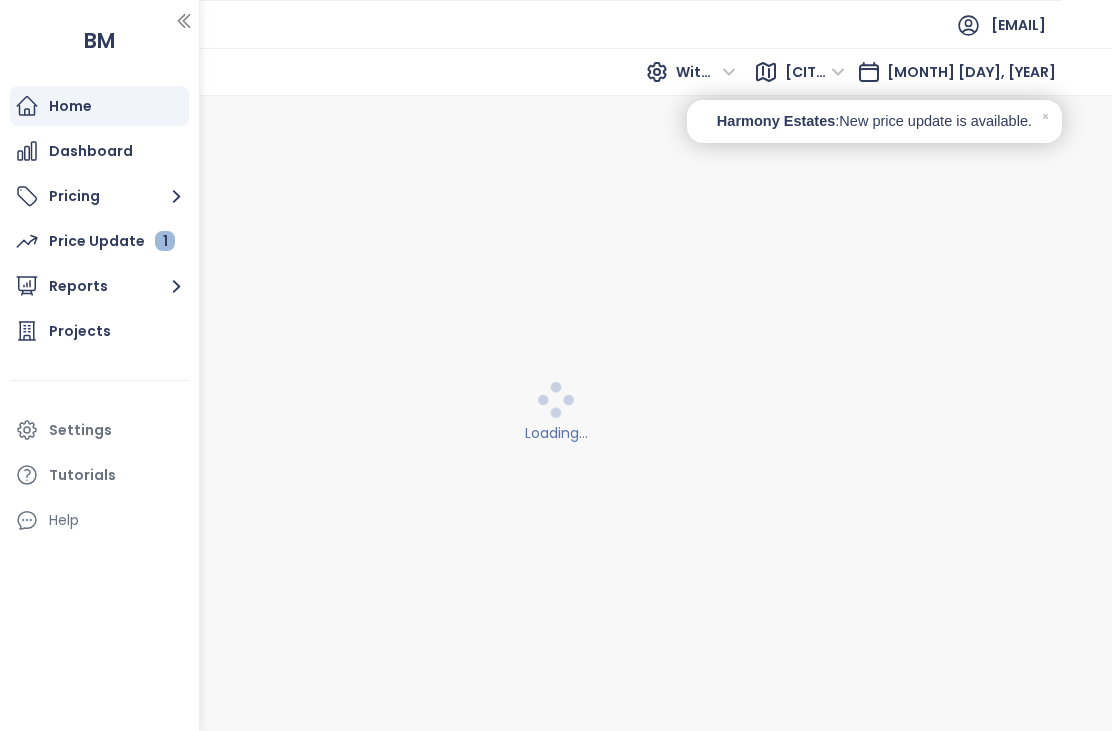 click on "Loading..." at bounding box center [556, 414] 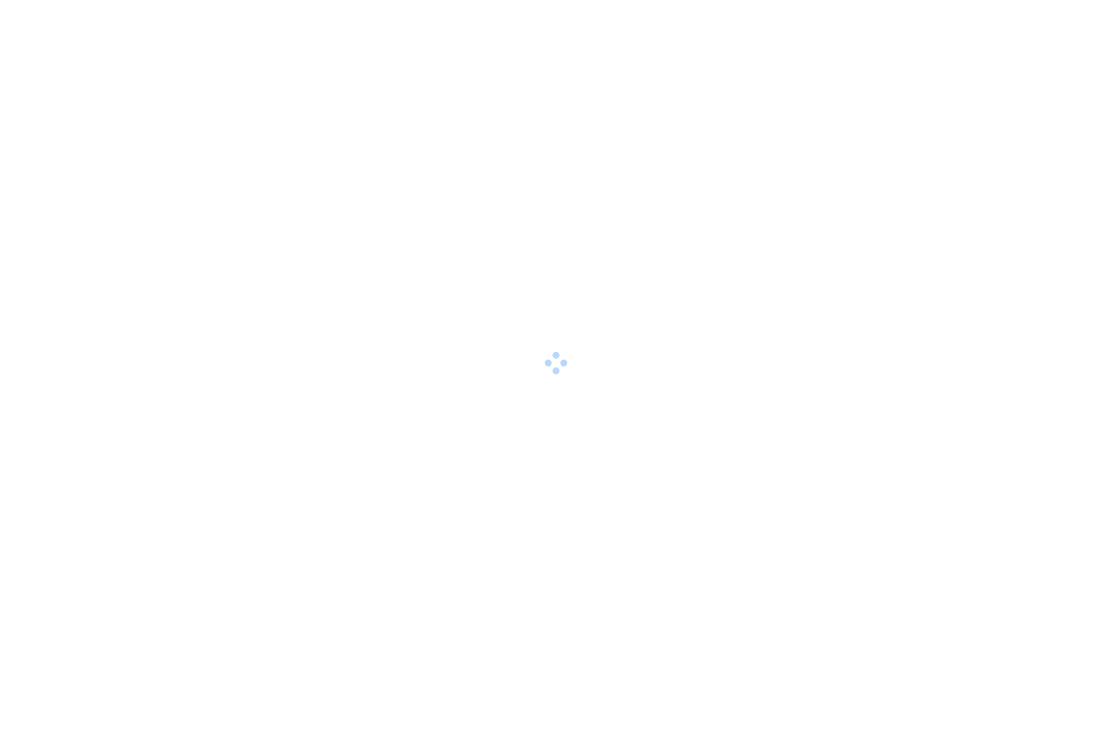 scroll, scrollTop: 0, scrollLeft: 0, axis: both 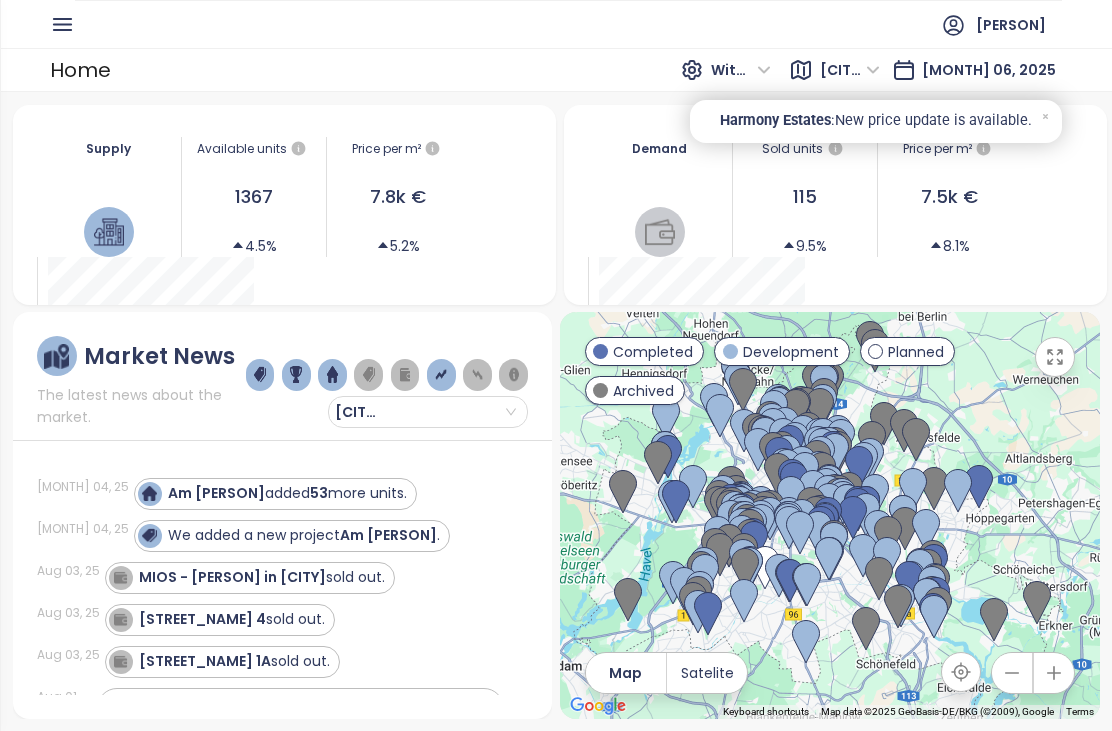 click on "[PERSON]" at bounding box center (568, 24) 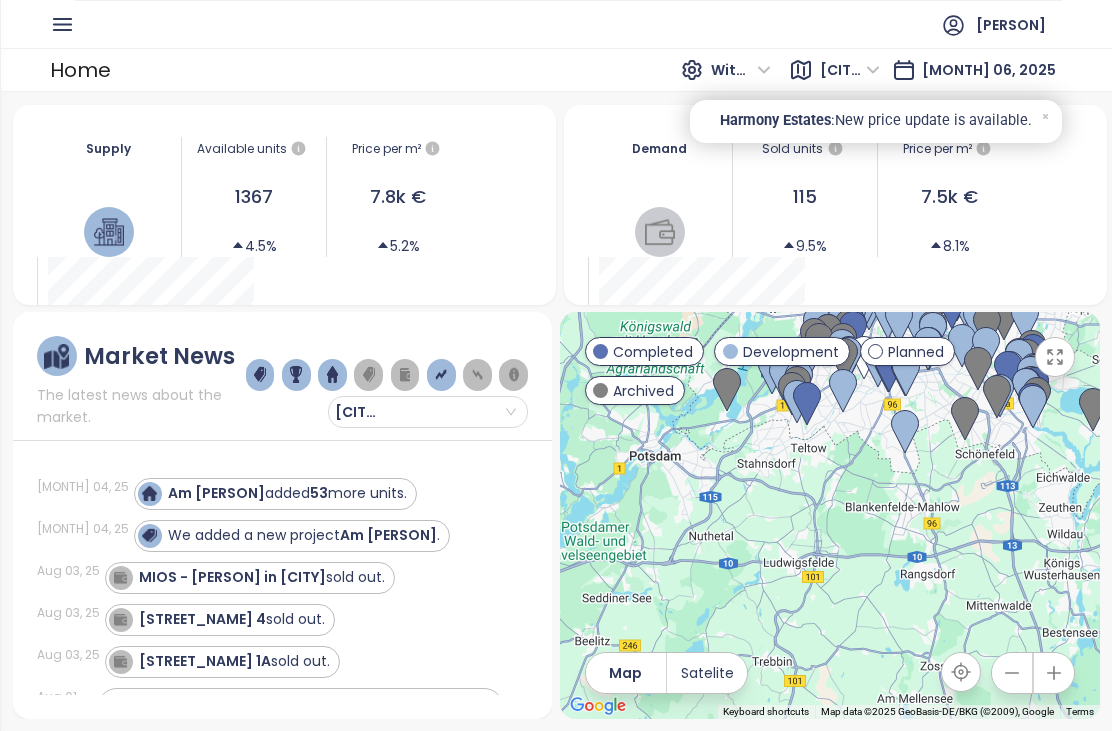 click on "Supply Available units 1367 4.5% Price per m² 7.8k € 5.2% Demand Sold units 115 9.5% Price per m² 7.5k € 8.1% Market News The latest news about the market. Berlin [MONTH] [DAY], [YEAR] Am Winterfeldt  added  53  more units. [MONTH] [DAY], [YEAR] We added a new project  Am Winterfeldt . [MONTH] [DAY], [YEAR] MIOS - Am Bucher Forst in Pankow  sold out. [MONTH] [DAY], [YEAR] Oehlertplatz 4  sold out. [MONTH] [DAY], [YEAR] Hielscherstraße 1A  sold out. [MONTH] [DAY], [YEAR] We added a new project  Luxus Penthouses by Swen Burgheim . [MONTH] [DAY], [YEAR] We added a new project  Unsere Flora . [MONTH] [DAY], [YEAR] Filandastraße 33  sold out. [MONTH] [DAY], [YEAR] We added a new project  MayRoofTop . [MONTH] [DAY], [YEAR] We added a new project  Zwieseler Hof . [MONTH] [DAY], [YEAR] July in Numbers:  115 units  sold. [MONTH] [DAY], [YEAR] Achterdeck  added  8  more units. [MONTH] [DAY], [YEAR] BO CARREE  added  2  more units. [MONTH] [DAY], [YEAR] Reichenberger Straße  sold out. [MONTH] [DAY], [YEAR] HELMHOUSE  sold out. [MONTH] [DAY], [YEAR] Am Generalshof  sold out. [MONTH] [DAY], [YEAR] CITYAUE  sold out. [MONTH] [DAY], [YEAR] Studio09  sold out. [MONTH] [DAY], [YEAR] PANDION MIDTOWN 3  sold out. [MONTH] [DAY], [YEAR]" at bounding box center (556, 411) 